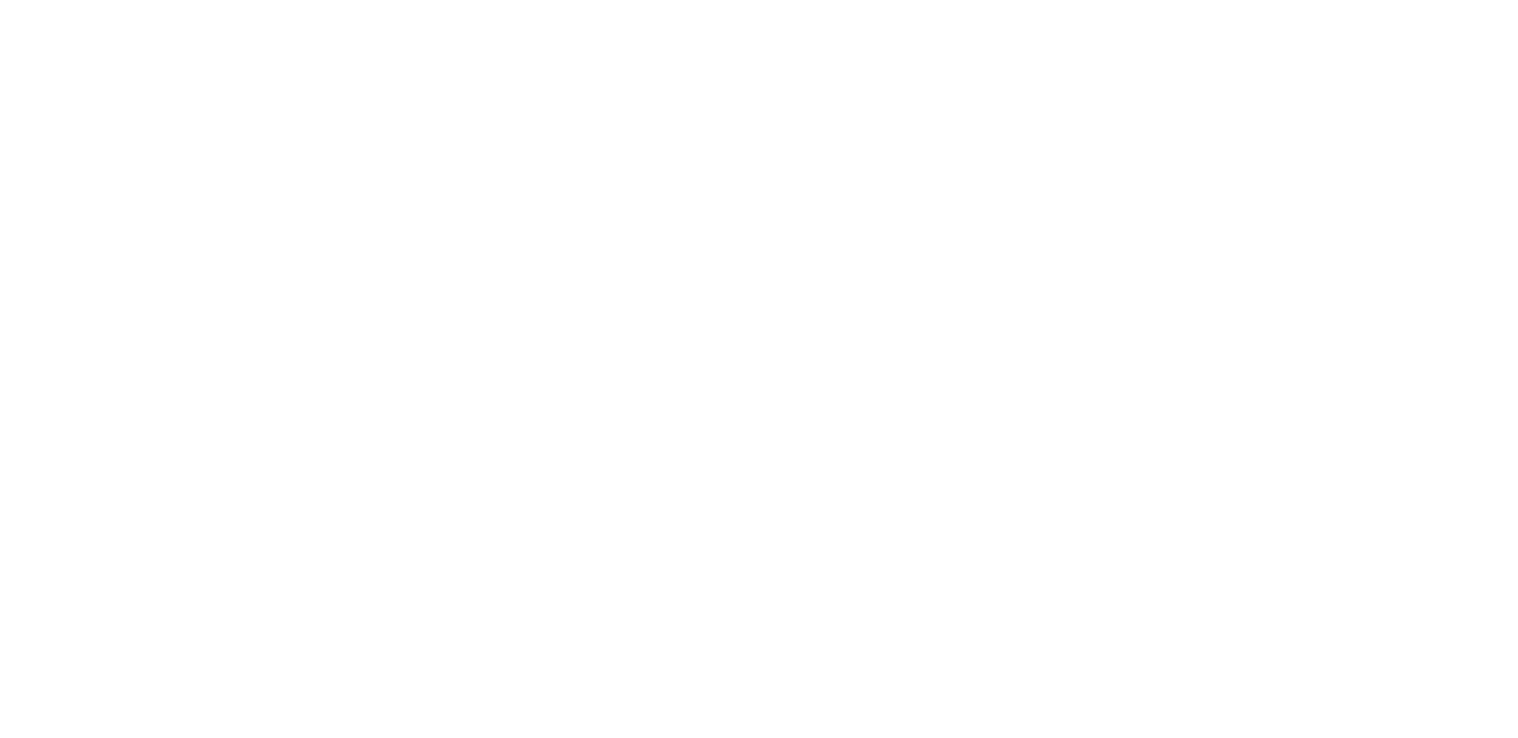 scroll, scrollTop: 0, scrollLeft: 0, axis: both 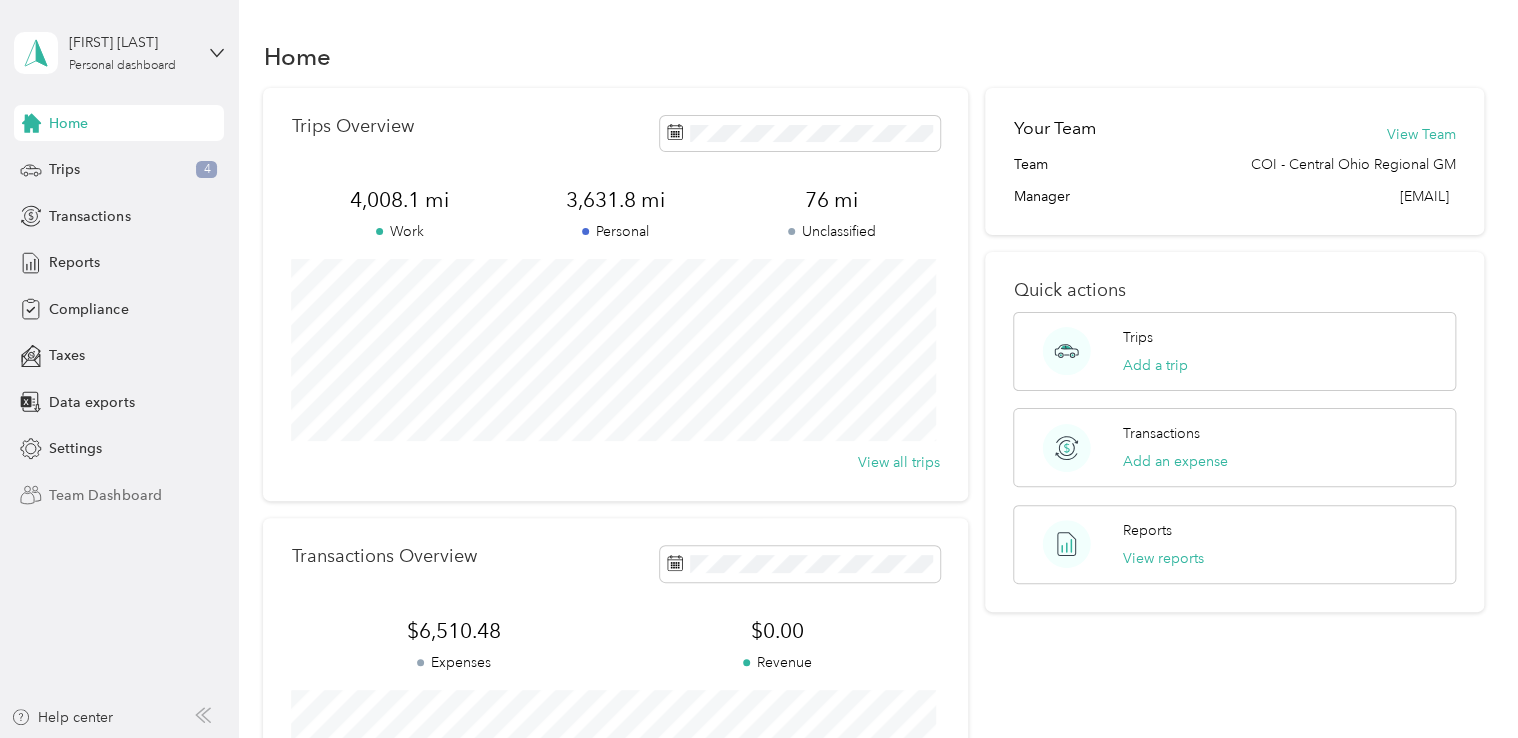click on "Team Dashboard" at bounding box center [105, 495] 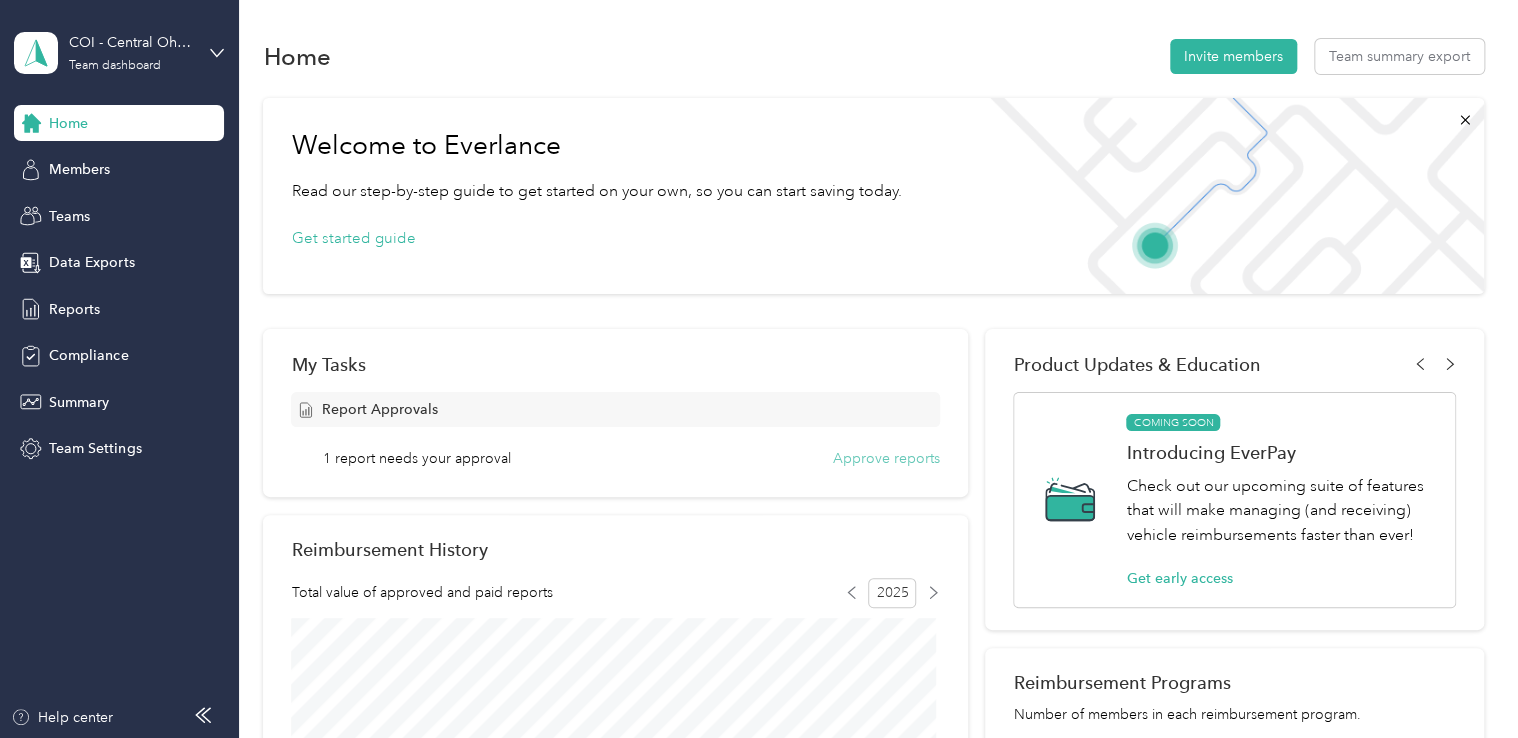 click on "Approve reports" at bounding box center (886, 458) 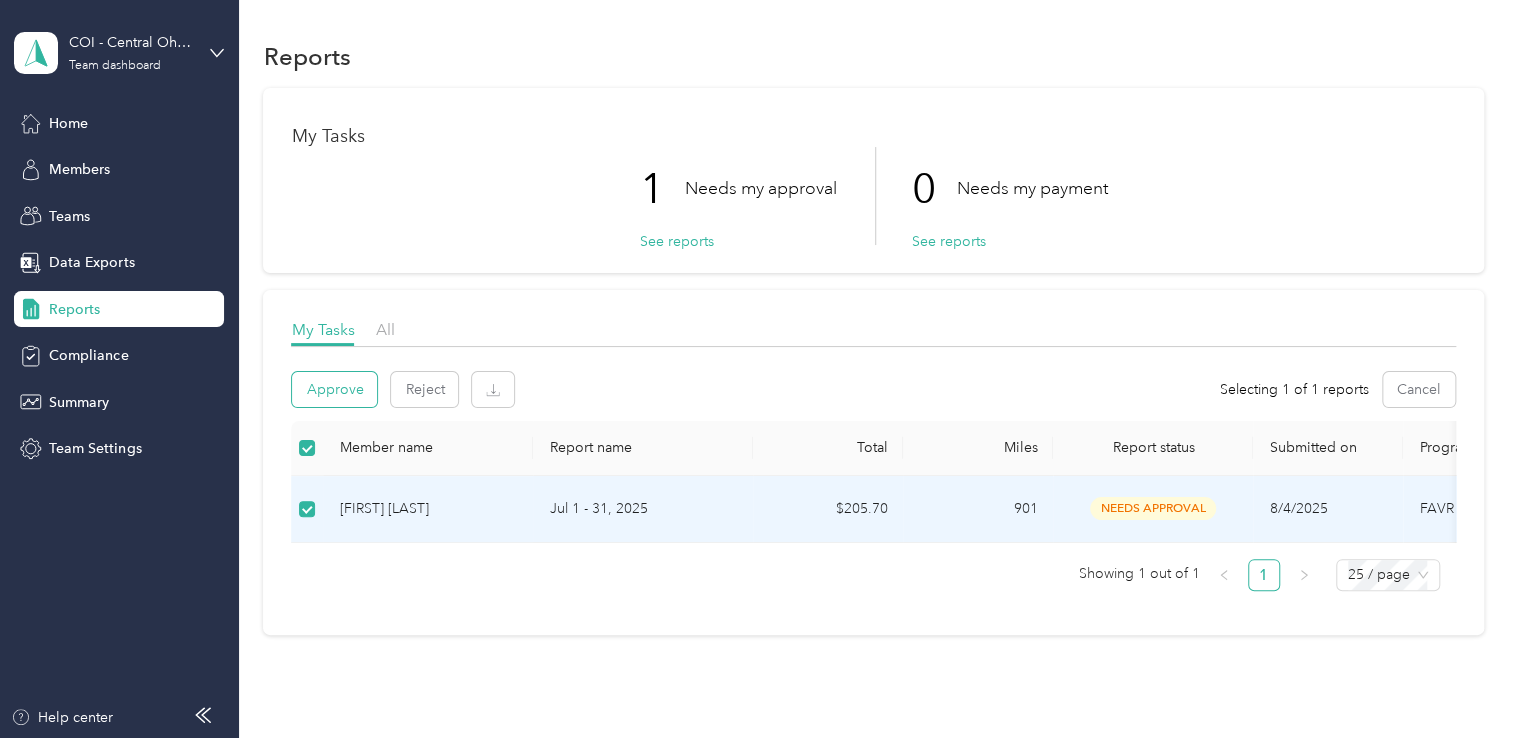 click on "Approve" at bounding box center (334, 389) 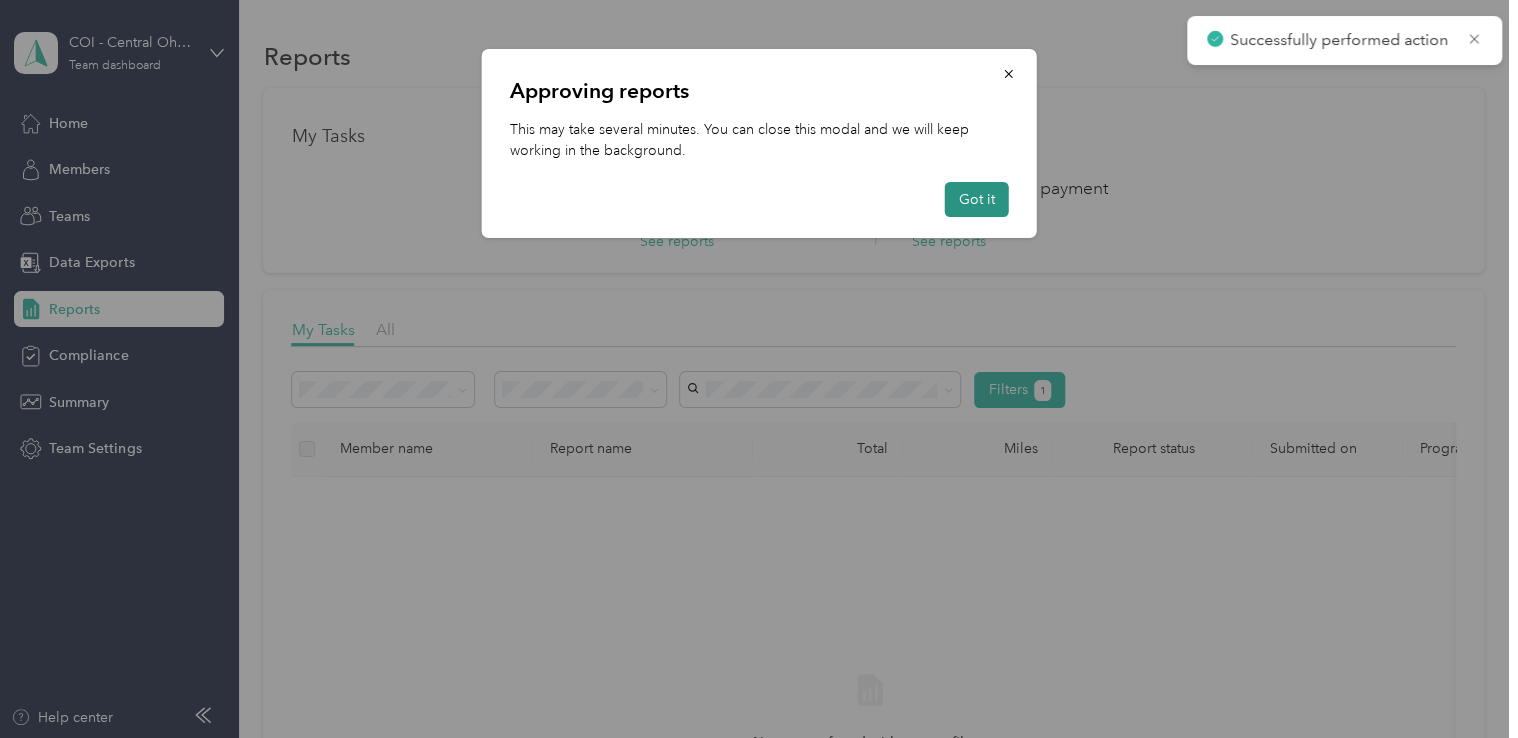 click on "Got it" at bounding box center [977, 199] 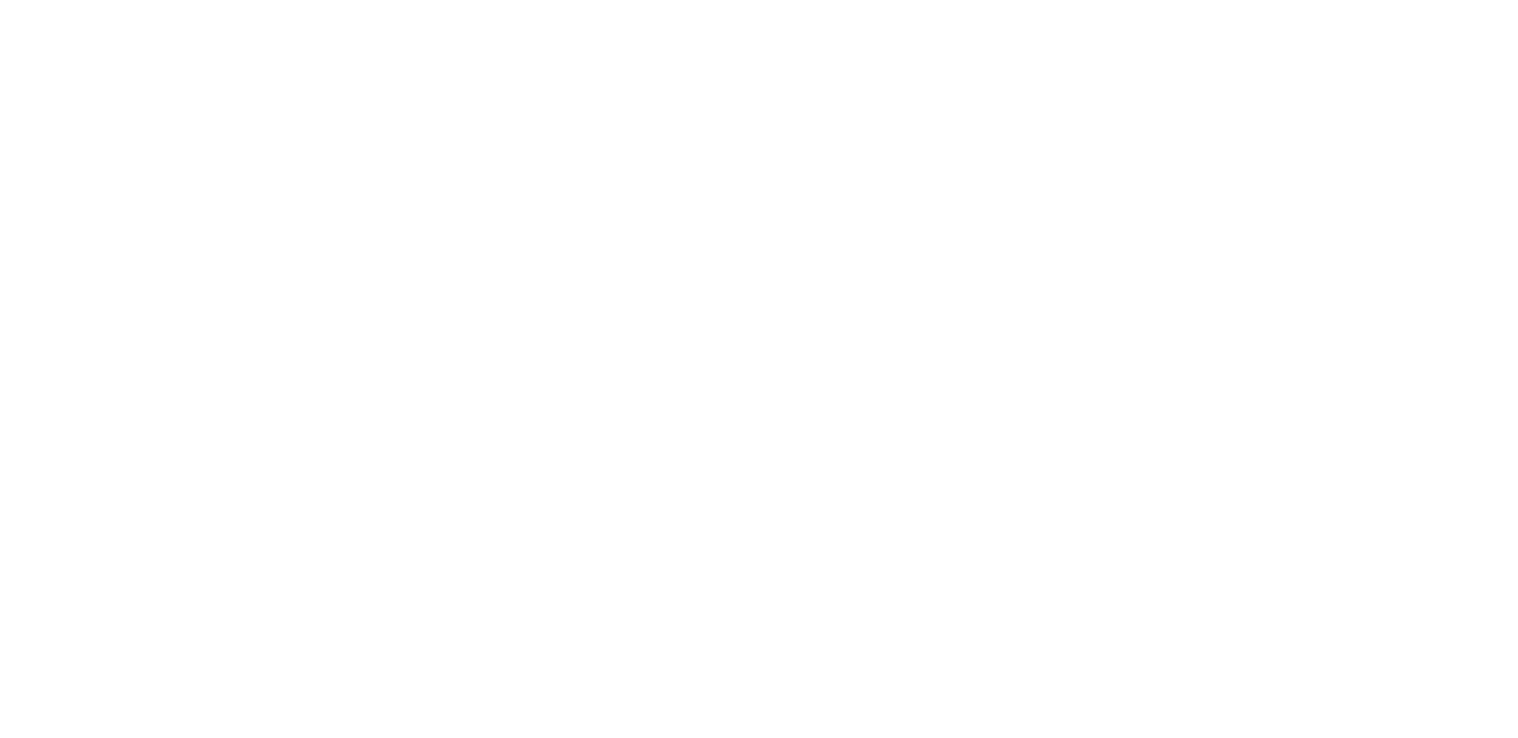 scroll, scrollTop: 0, scrollLeft: 0, axis: both 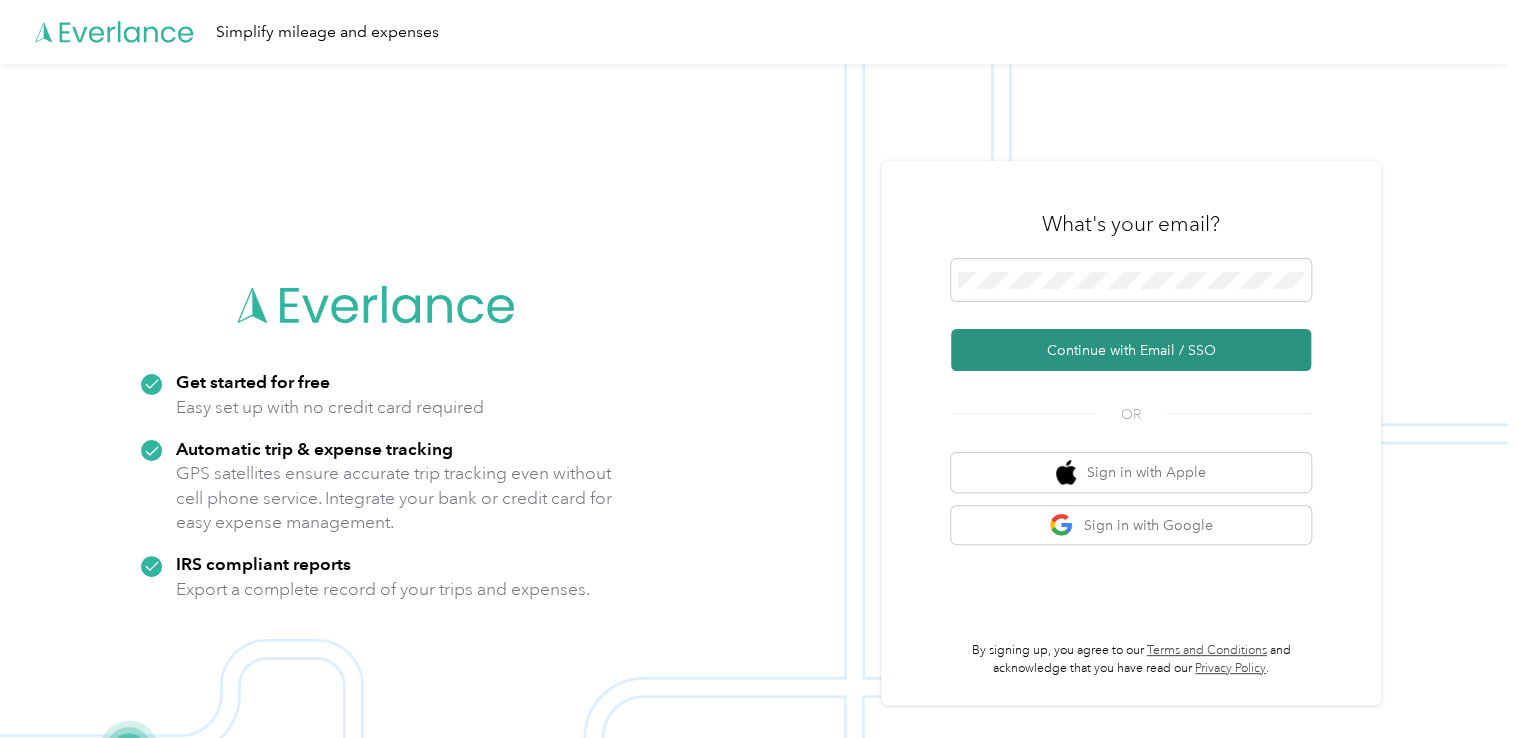 click on "Continue with Email / SSO" at bounding box center (1131, 350) 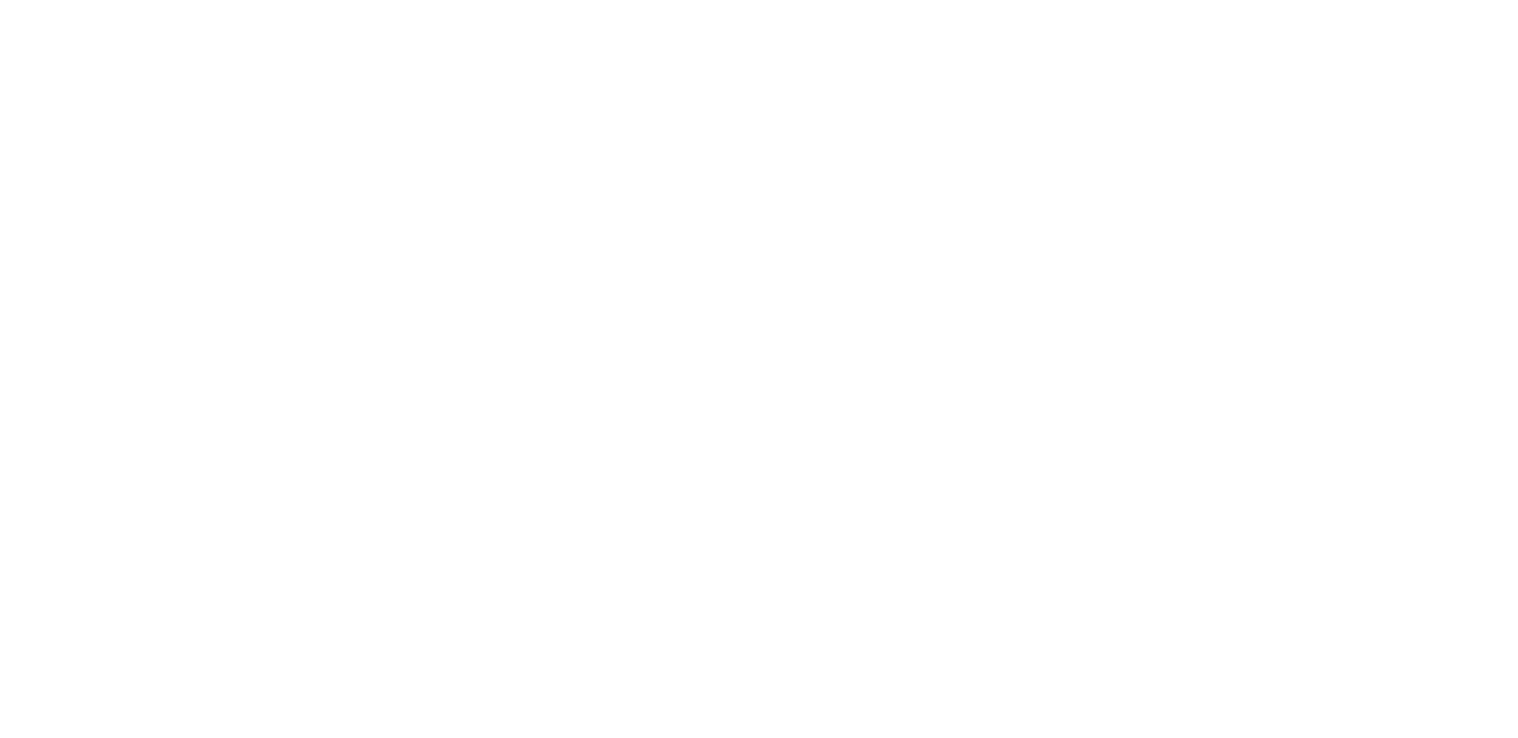 scroll, scrollTop: 0, scrollLeft: 0, axis: both 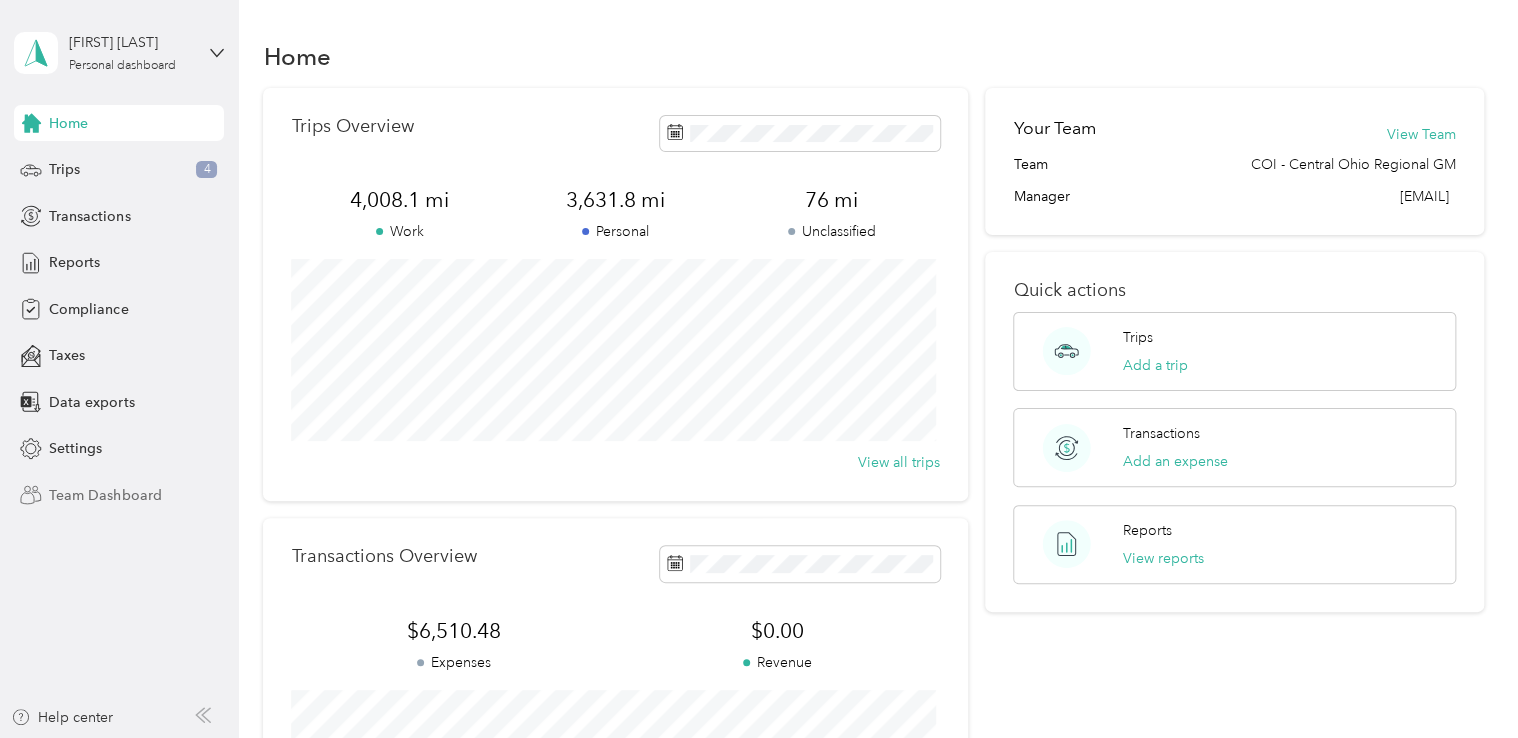 click on "Team Dashboard" at bounding box center (105, 495) 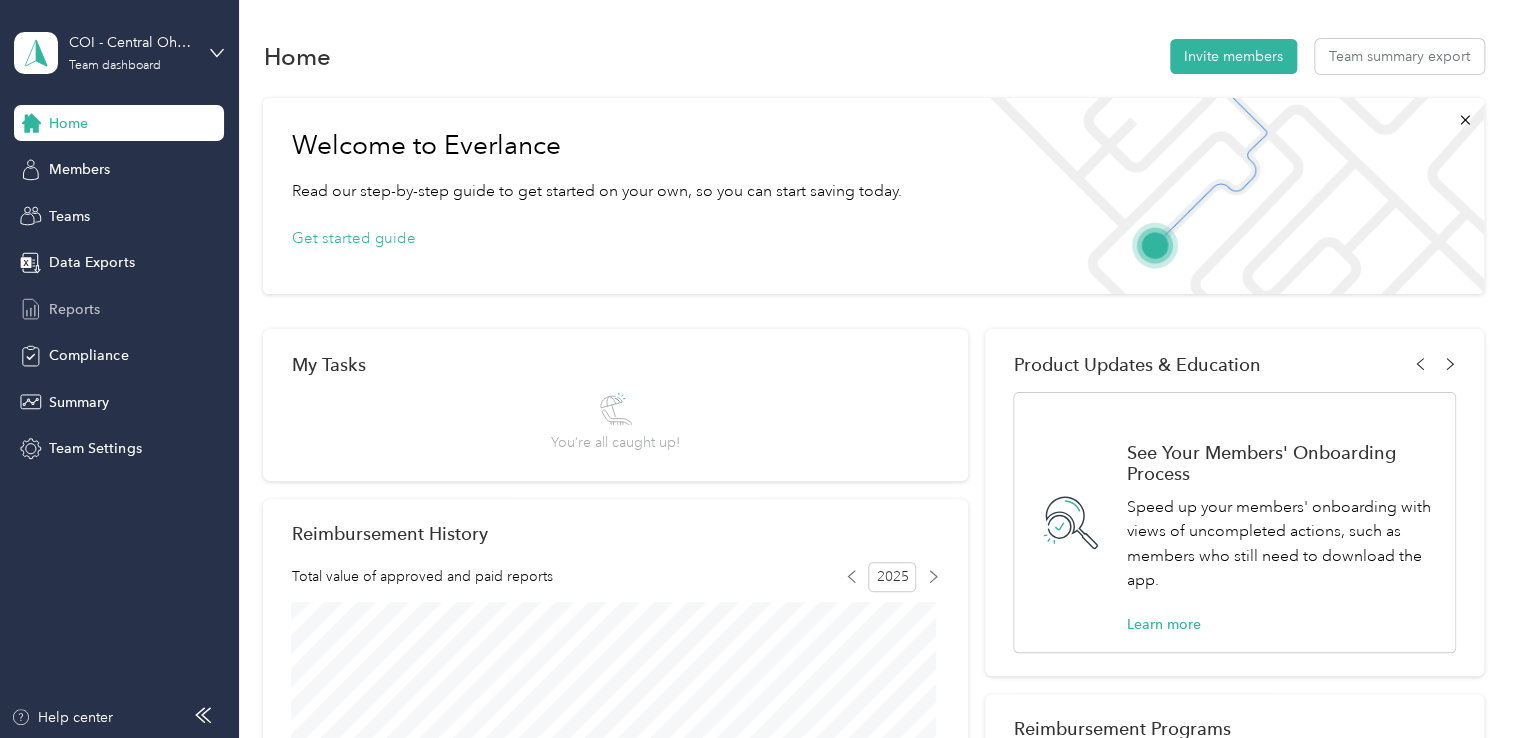 click on "Reports" at bounding box center [74, 309] 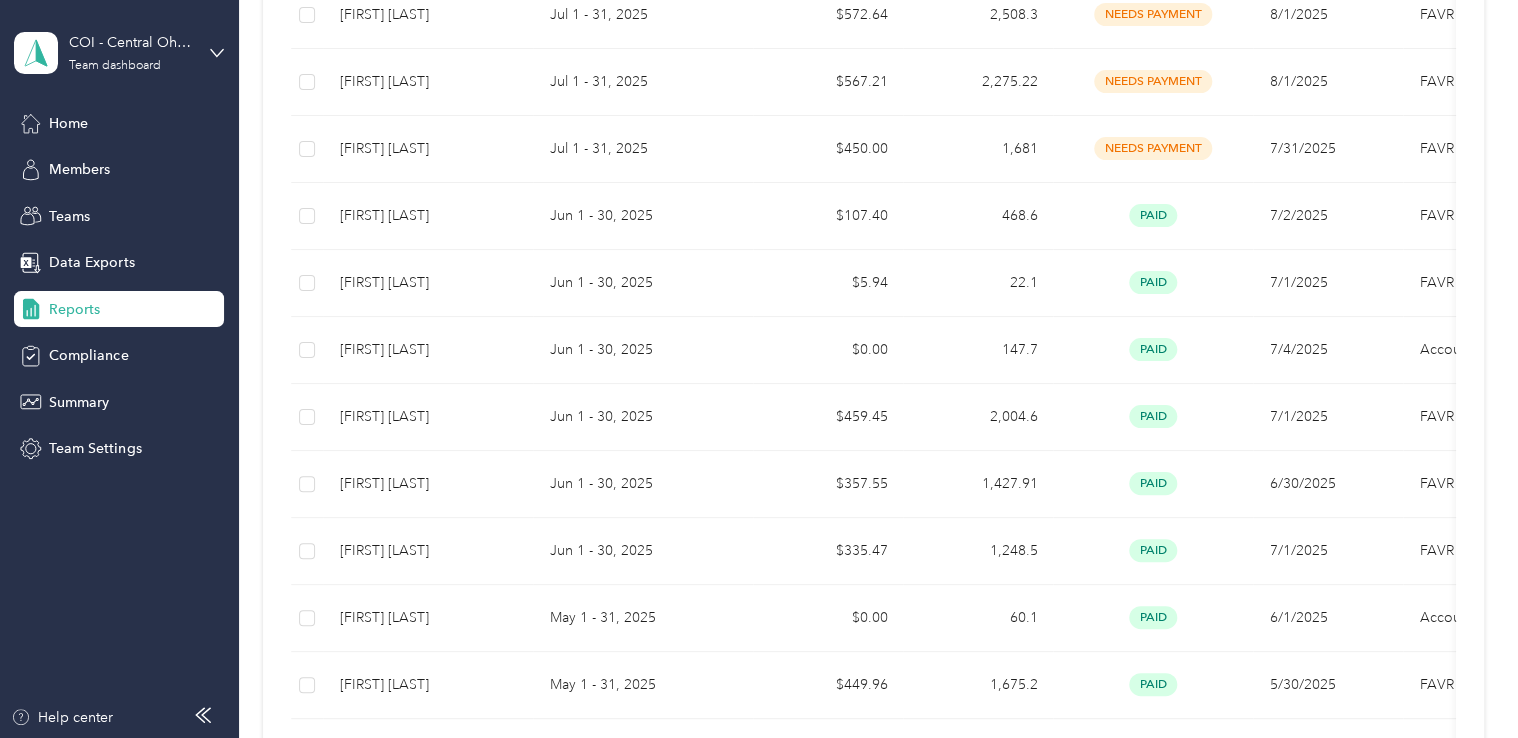 scroll, scrollTop: 772, scrollLeft: 0, axis: vertical 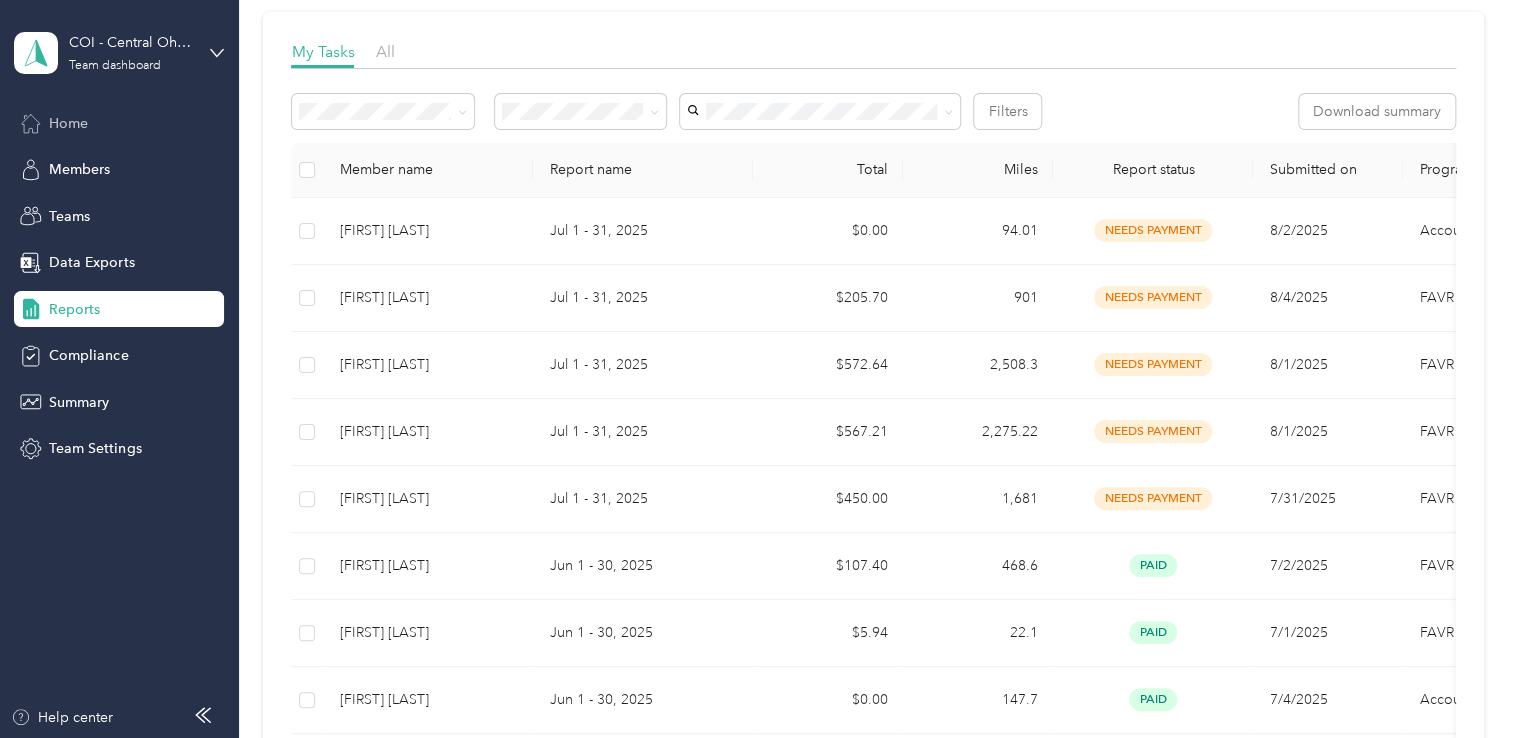 click on "Home" at bounding box center (68, 123) 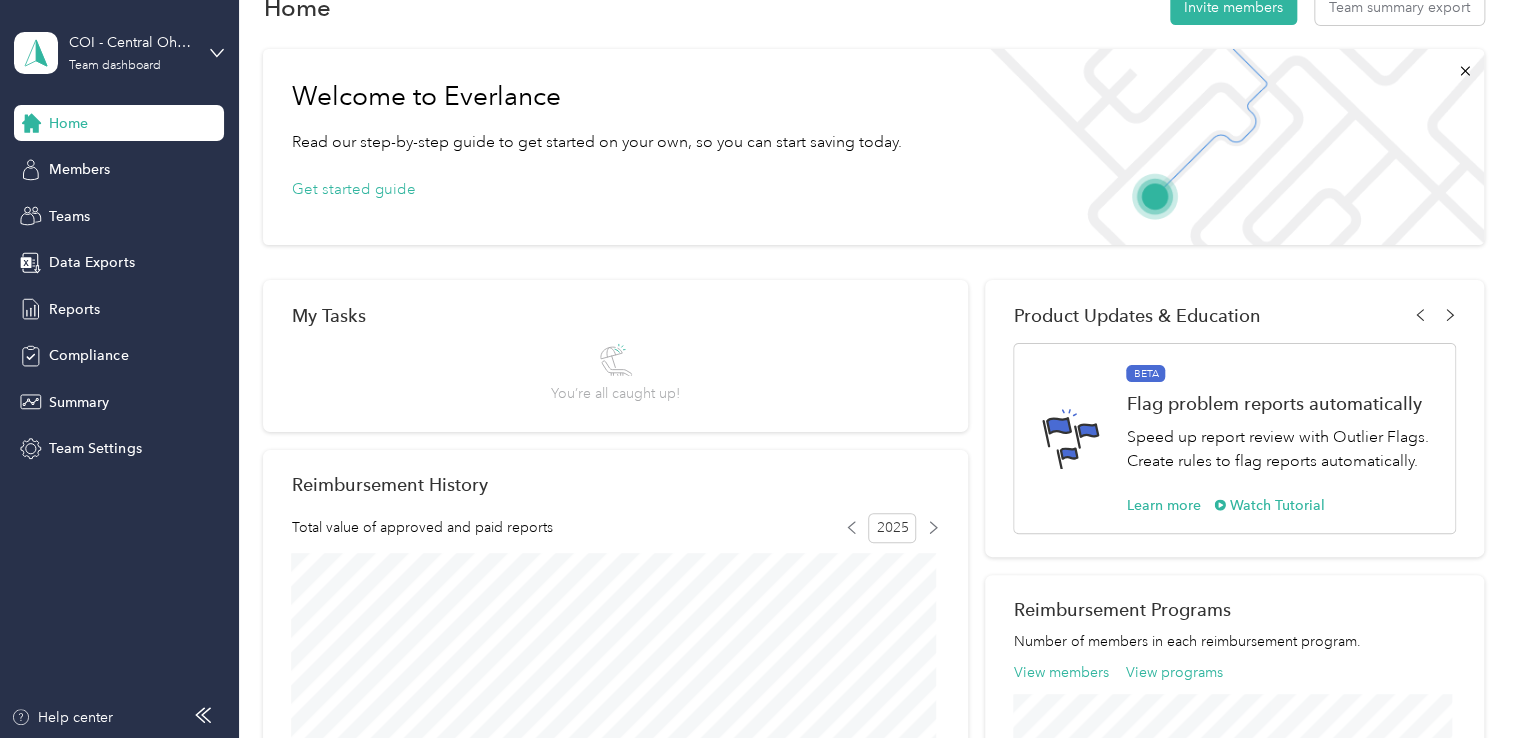scroll, scrollTop: 21, scrollLeft: 0, axis: vertical 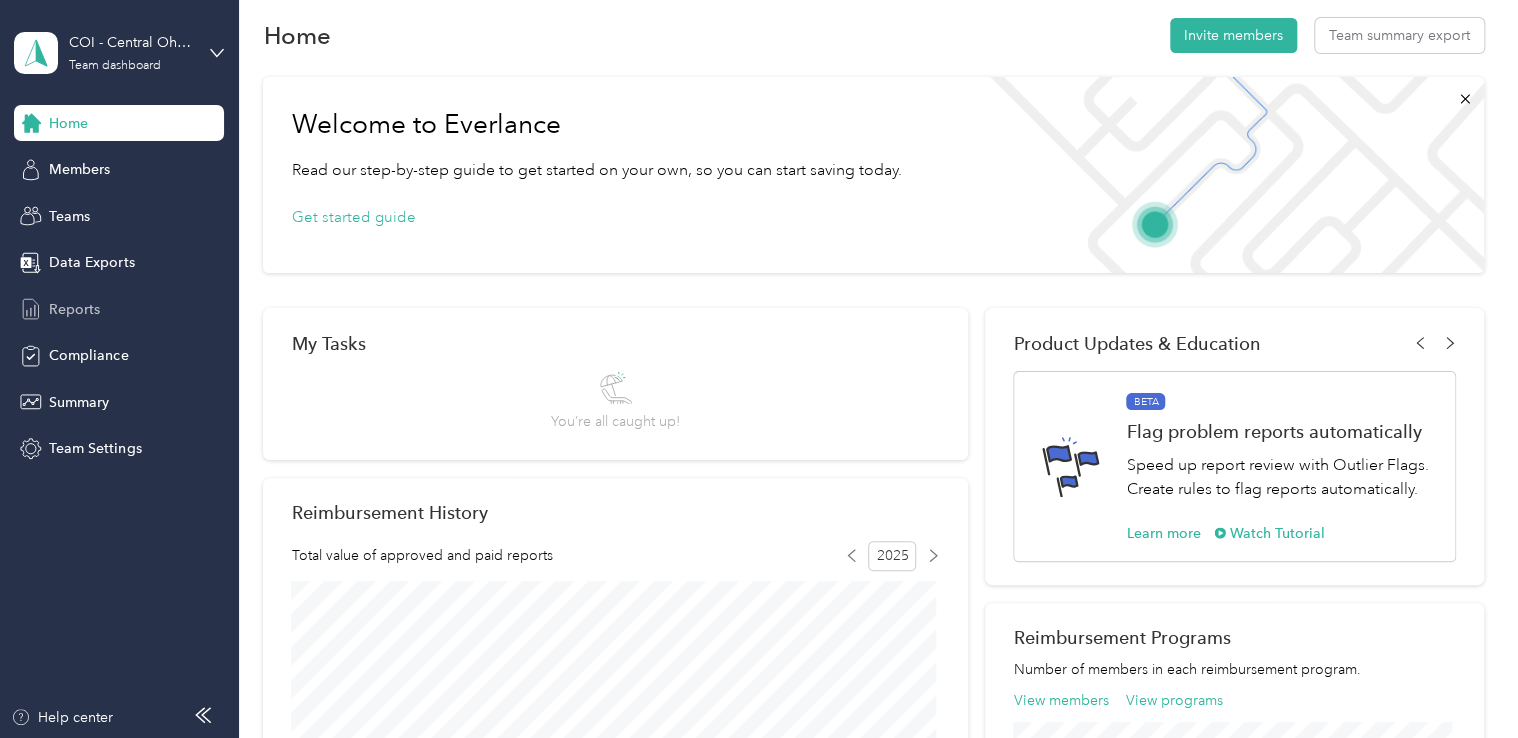 click on "Reports" at bounding box center (74, 309) 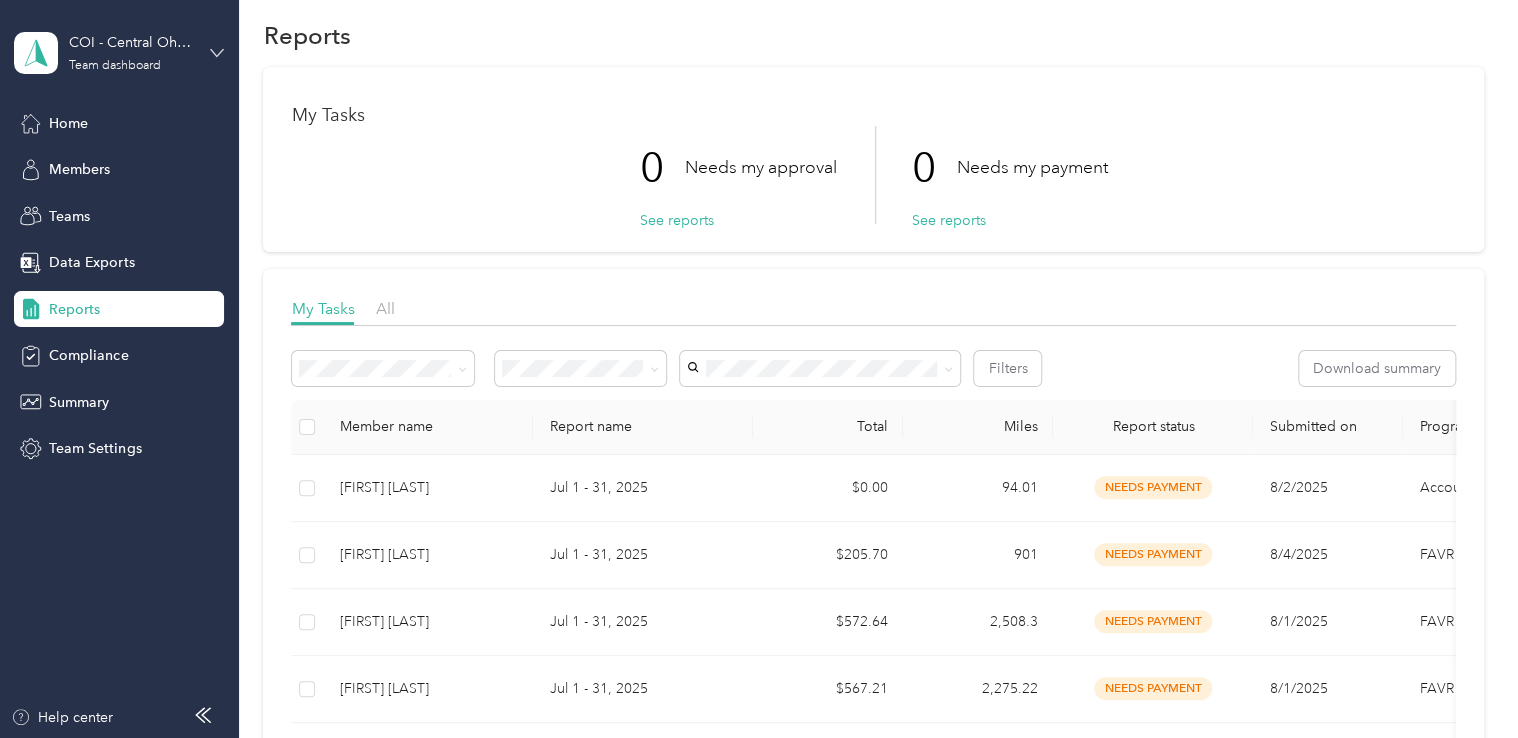 click 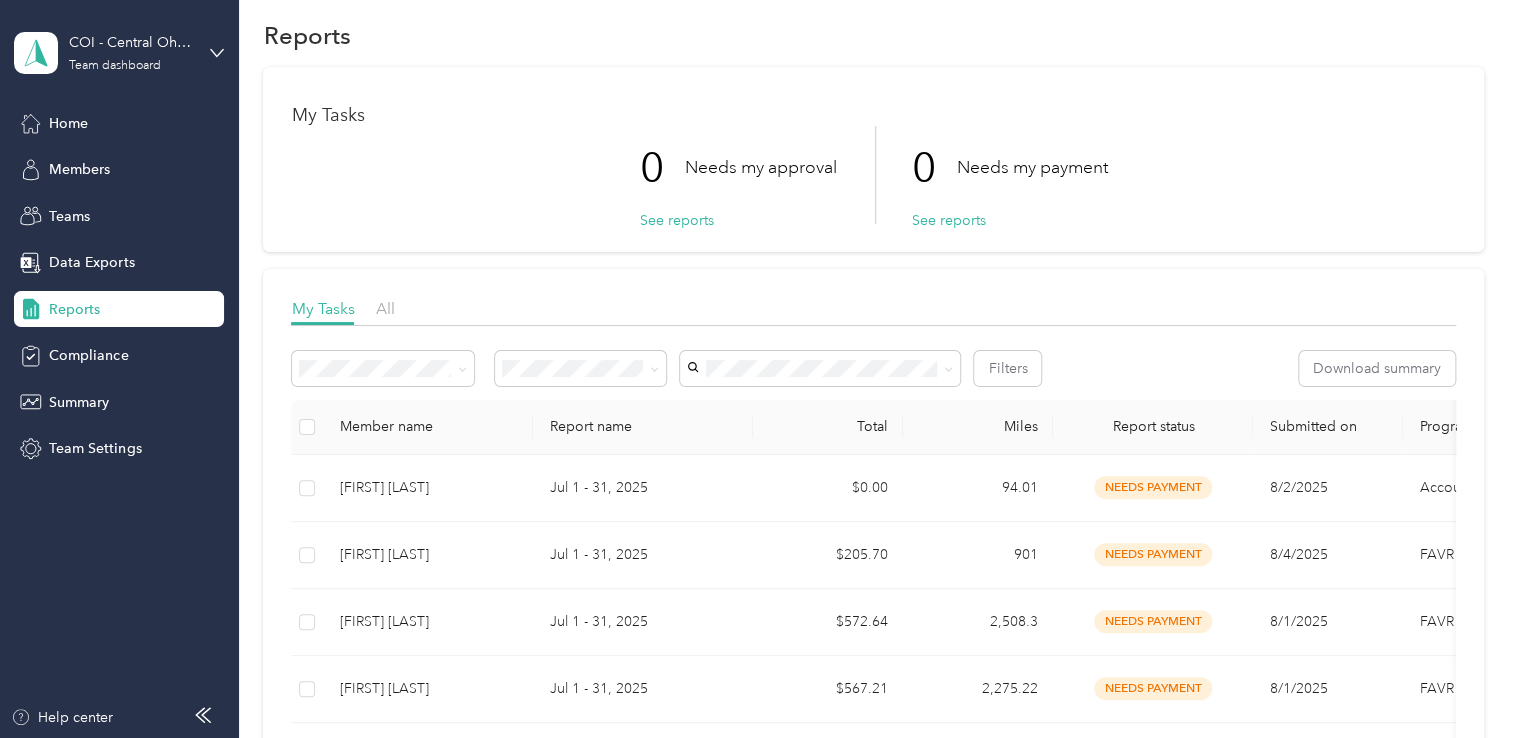 click on "Personal dashboard" at bounding box center [95, 208] 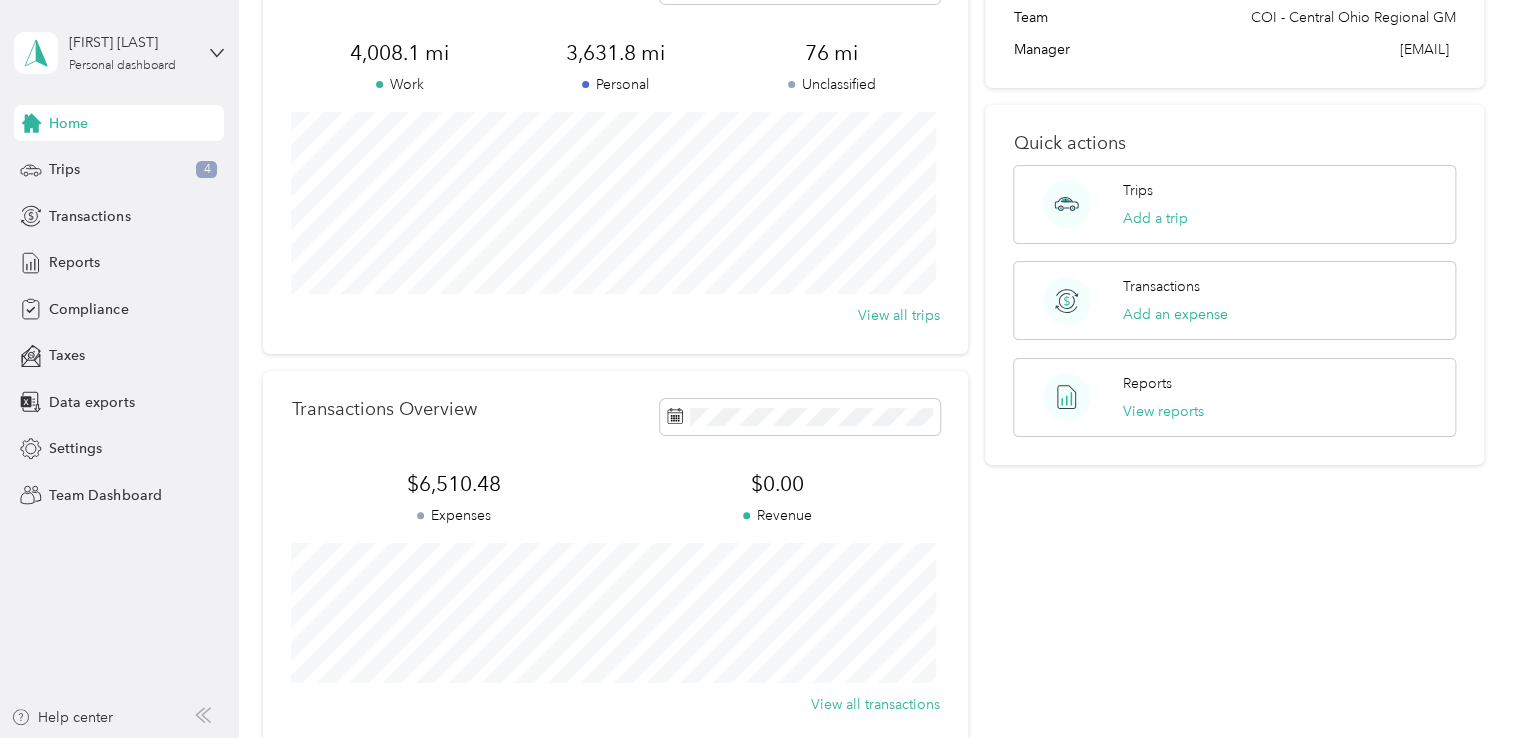 scroll, scrollTop: 58, scrollLeft: 0, axis: vertical 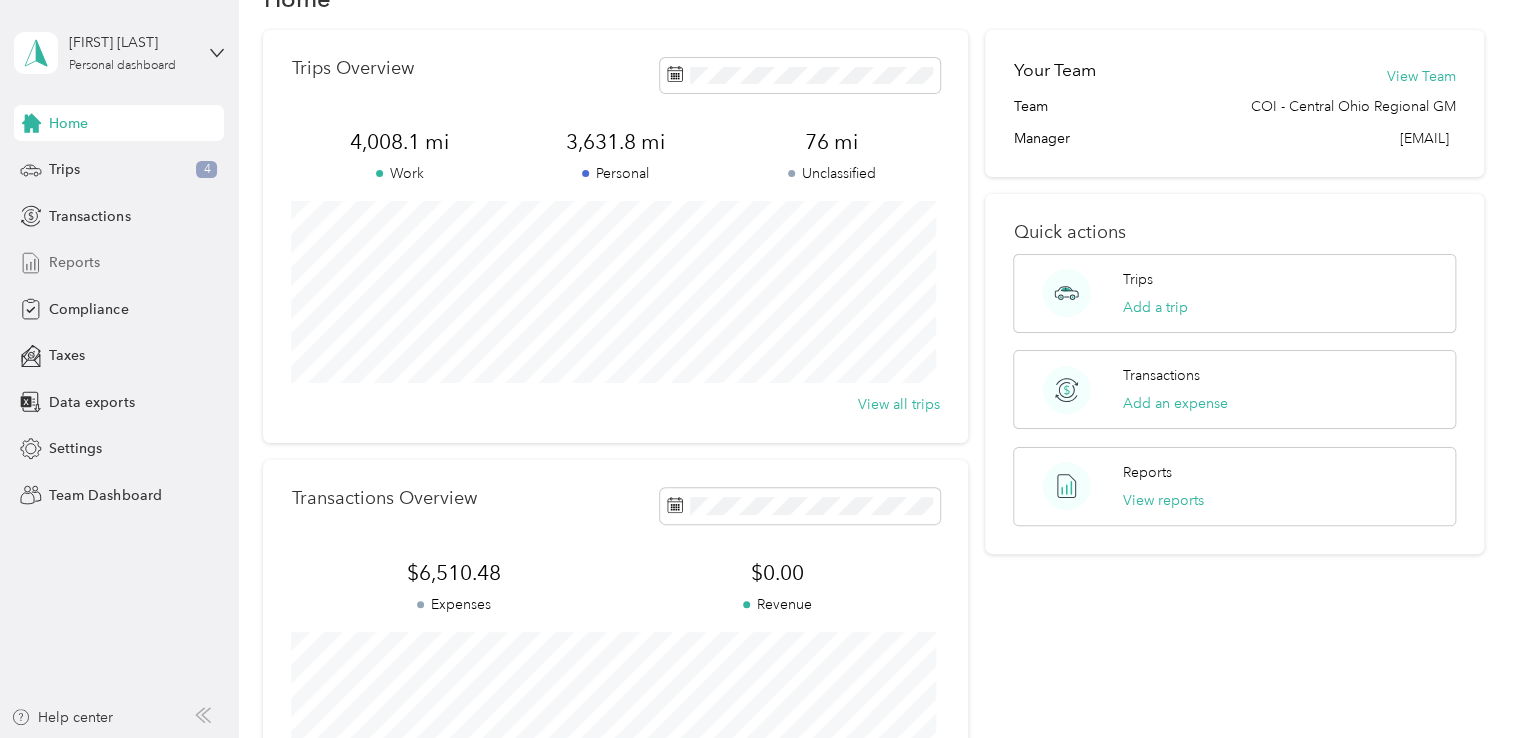 click on "Reports" at bounding box center [74, 262] 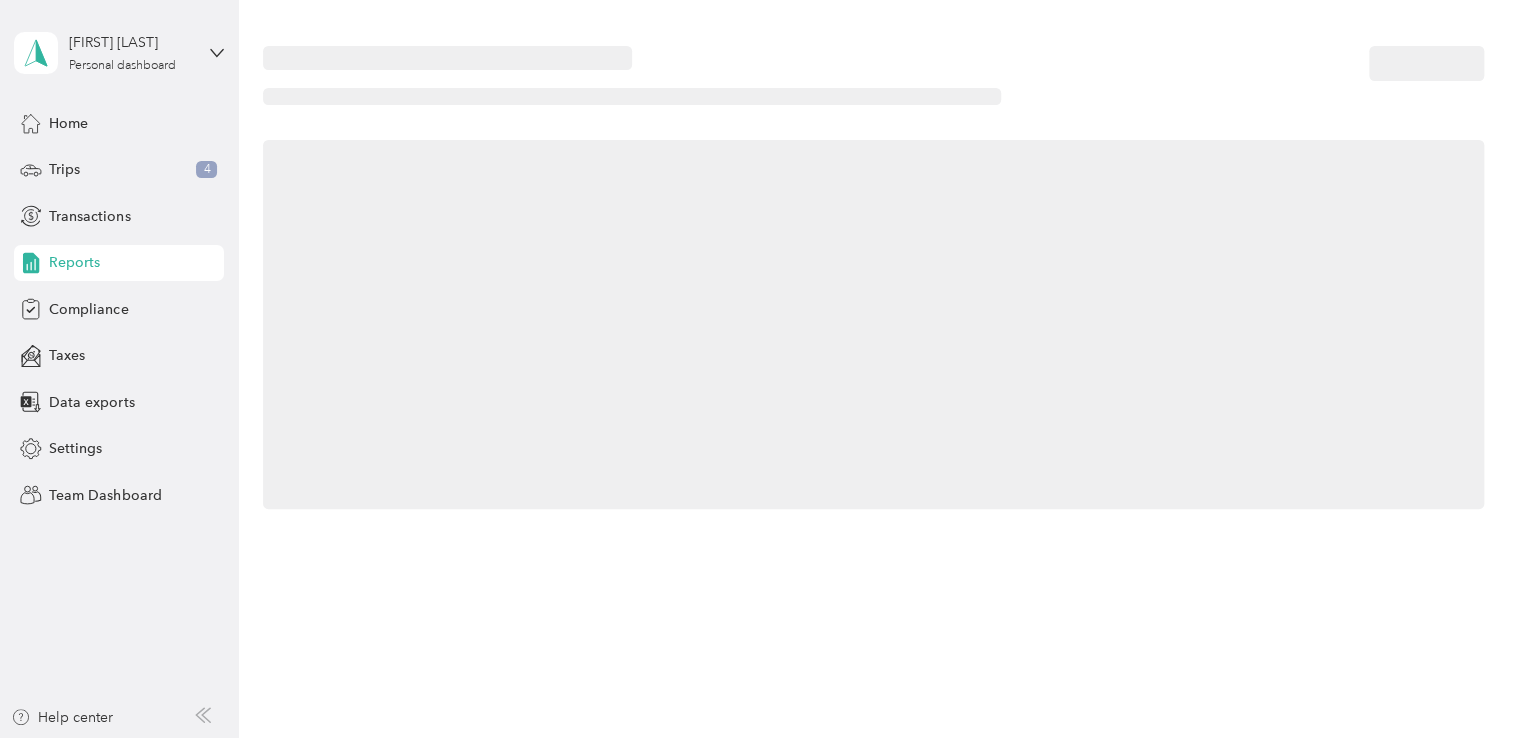 scroll, scrollTop: 0, scrollLeft: 0, axis: both 